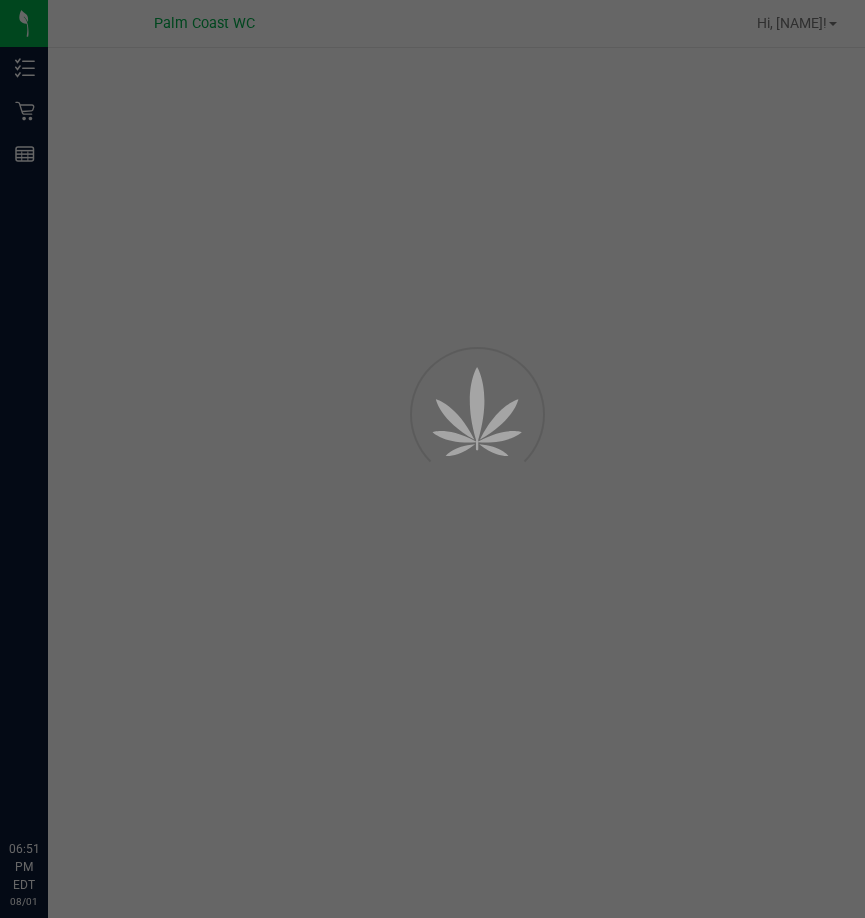 scroll, scrollTop: 0, scrollLeft: 0, axis: both 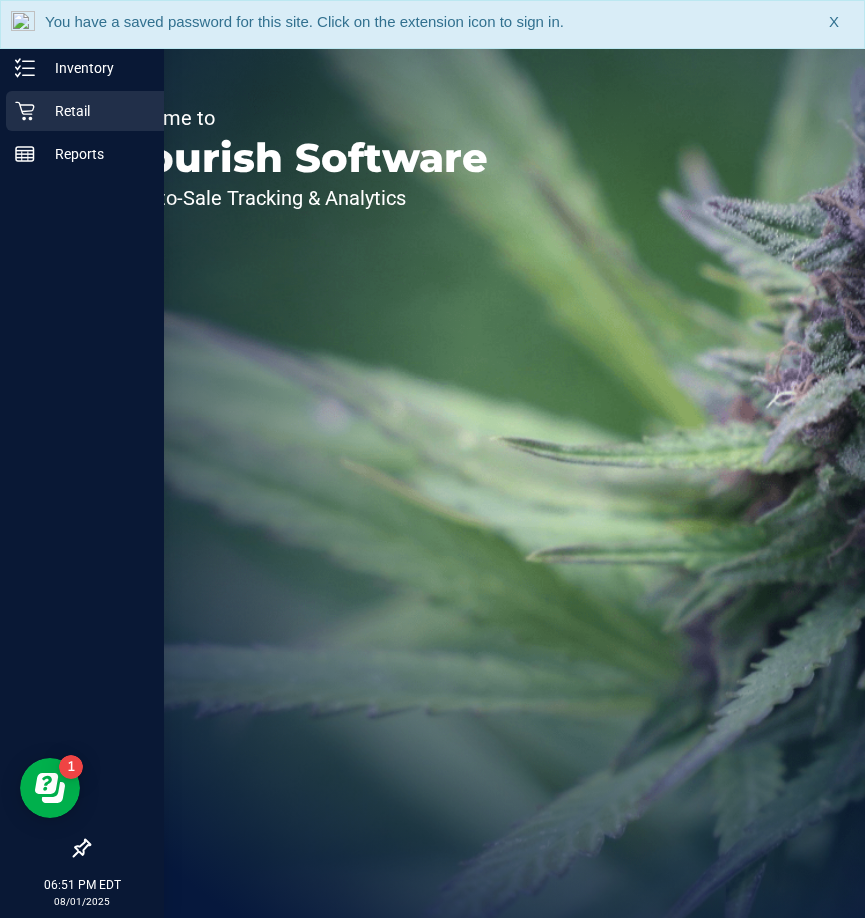 click on "Retail" at bounding box center [95, 111] 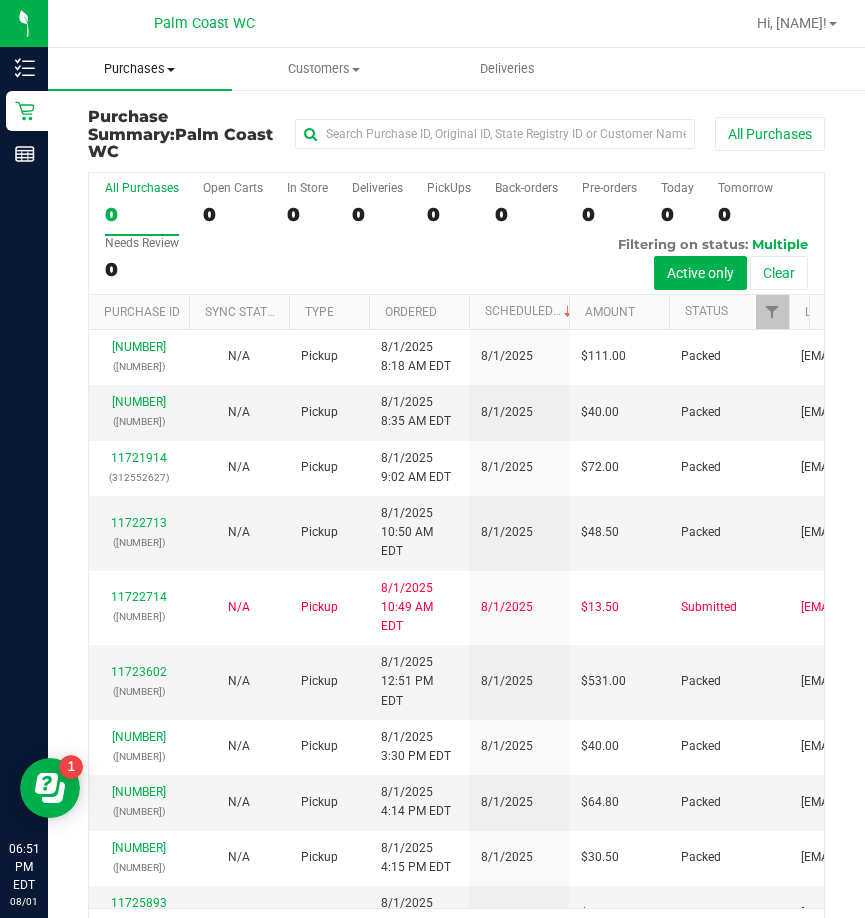 click on "Purchases" at bounding box center [140, 69] 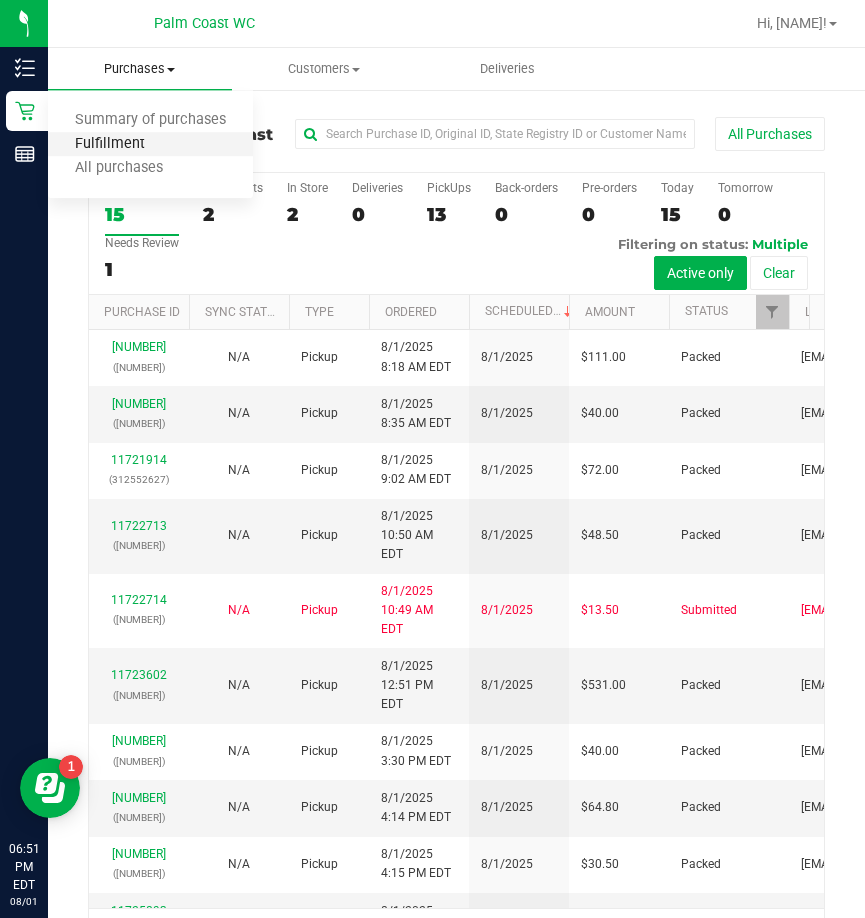 click on "Fulfillment" at bounding box center (110, 144) 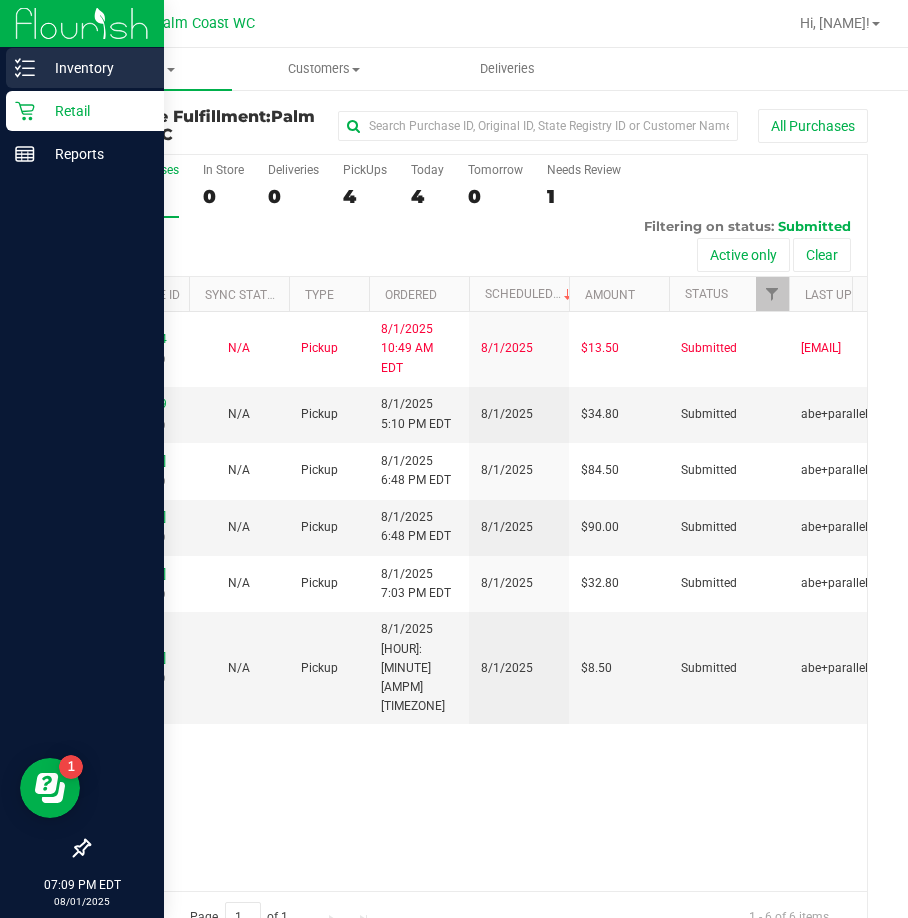 click on "Inventory" at bounding box center [95, 68] 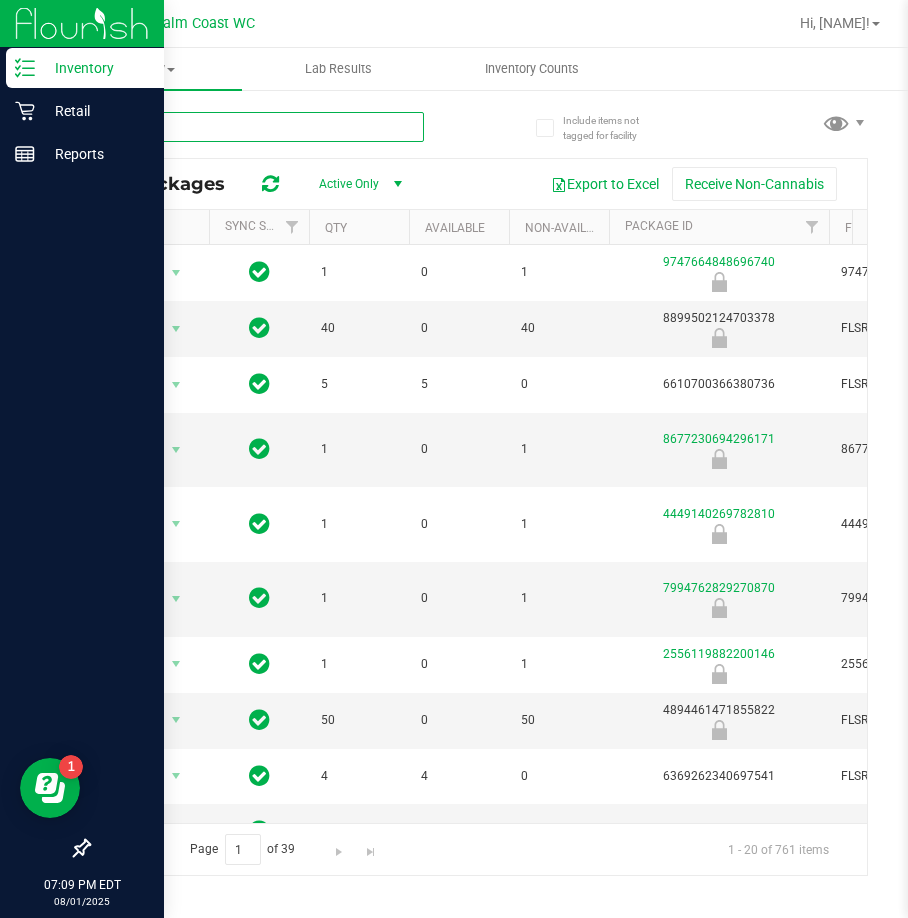 click at bounding box center (256, 127) 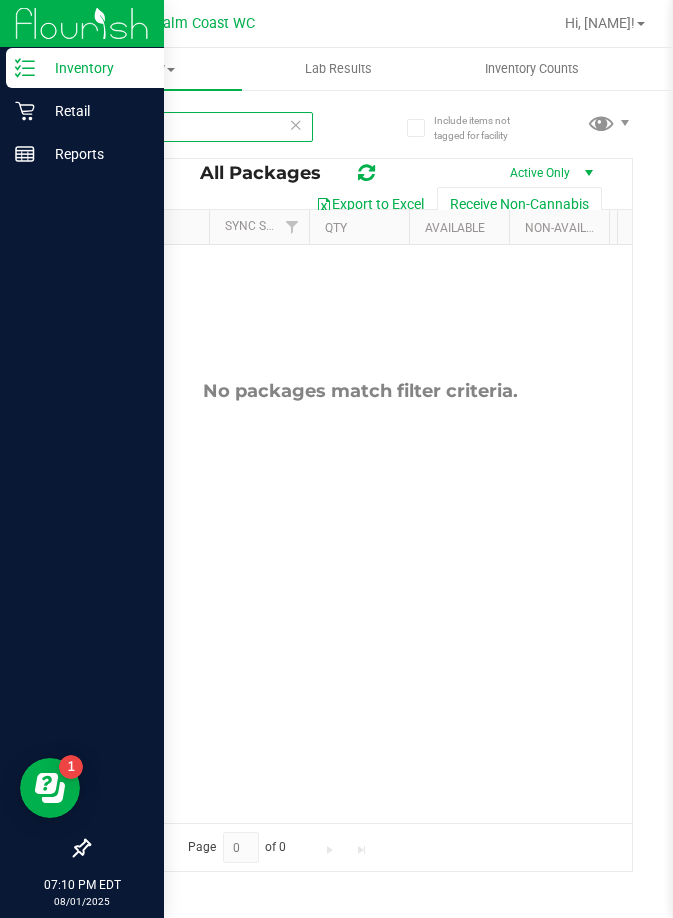 type on "[CODE]" 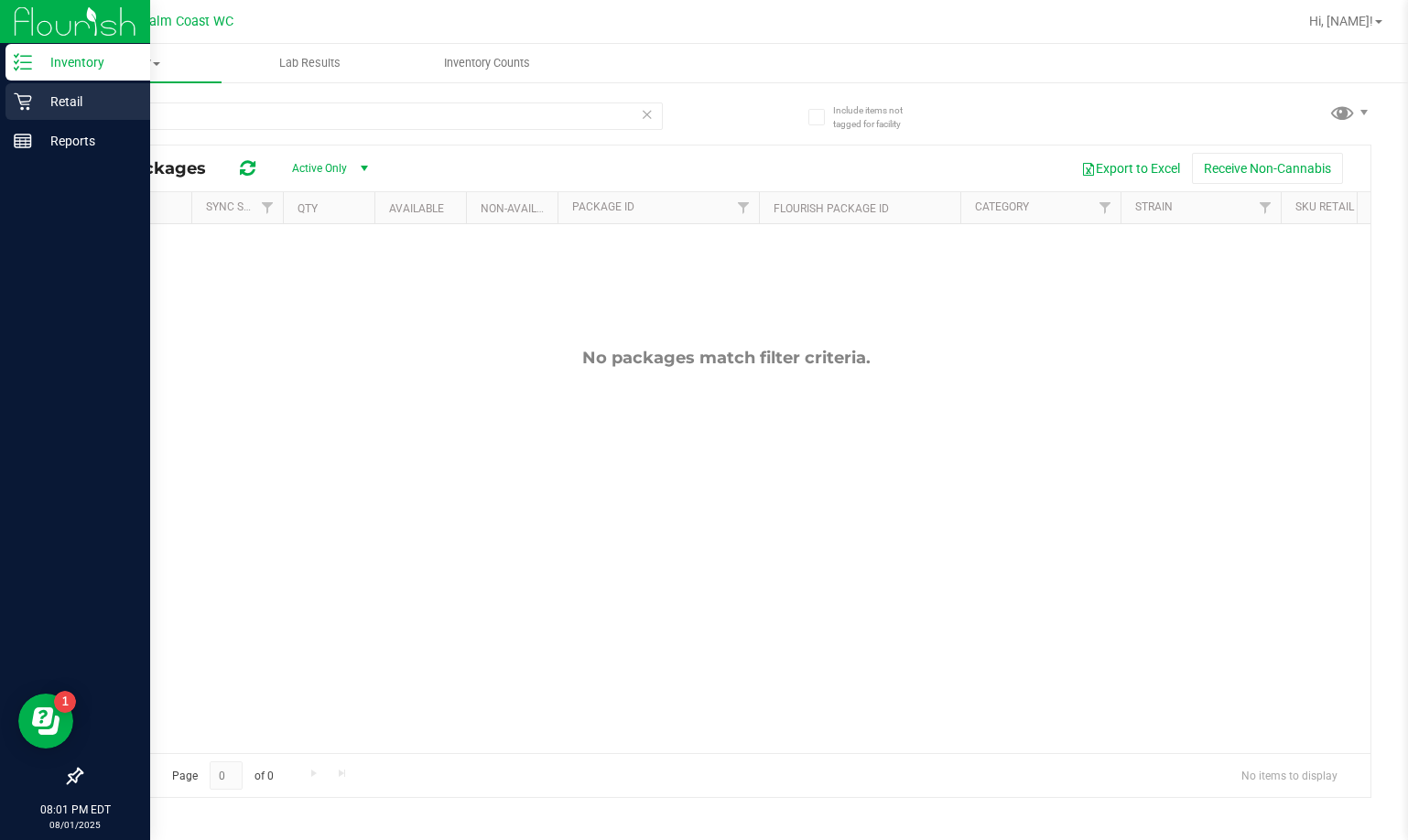 click on "Retail" at bounding box center [78, 102] 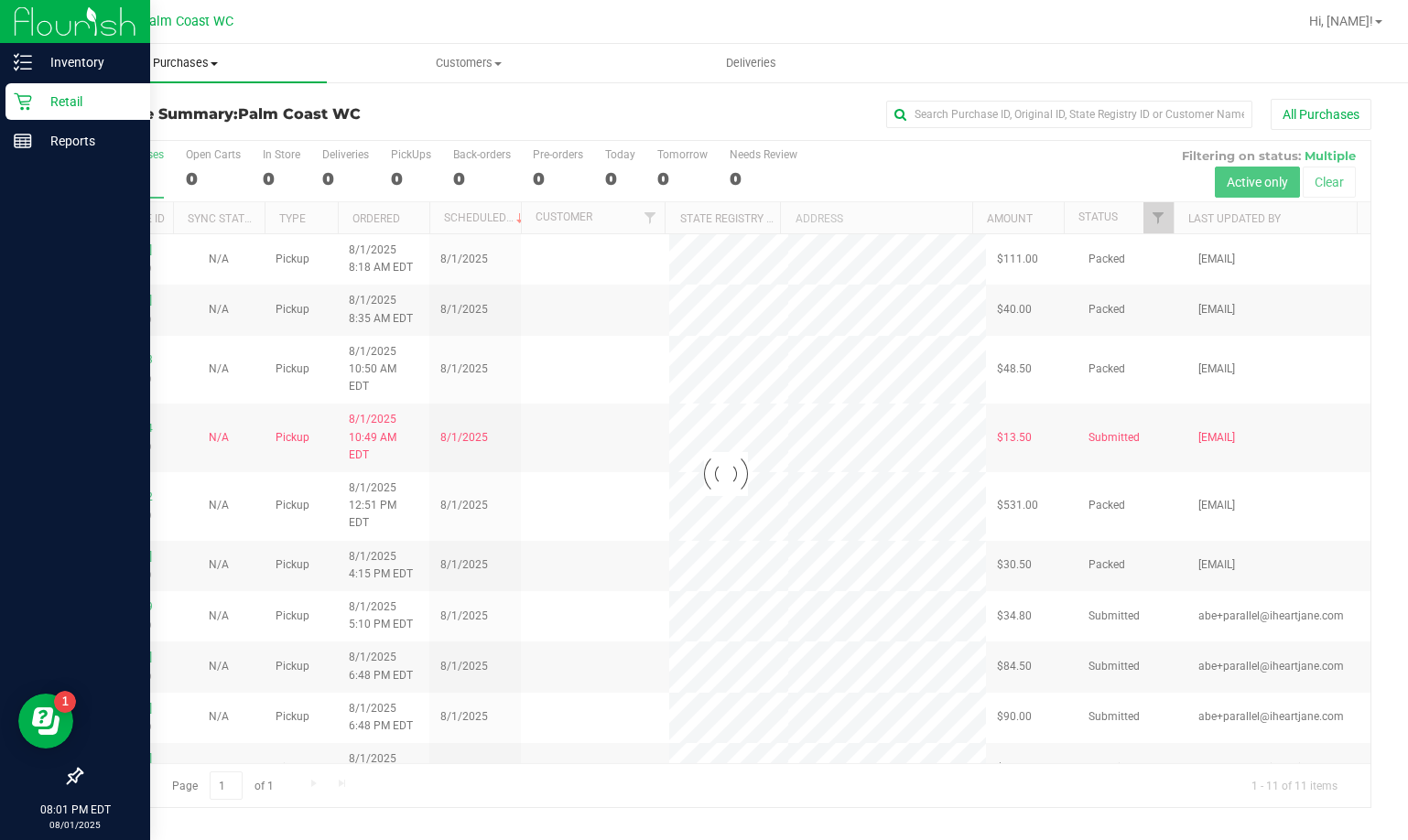 click on "Purchases" at bounding box center [185, 63] 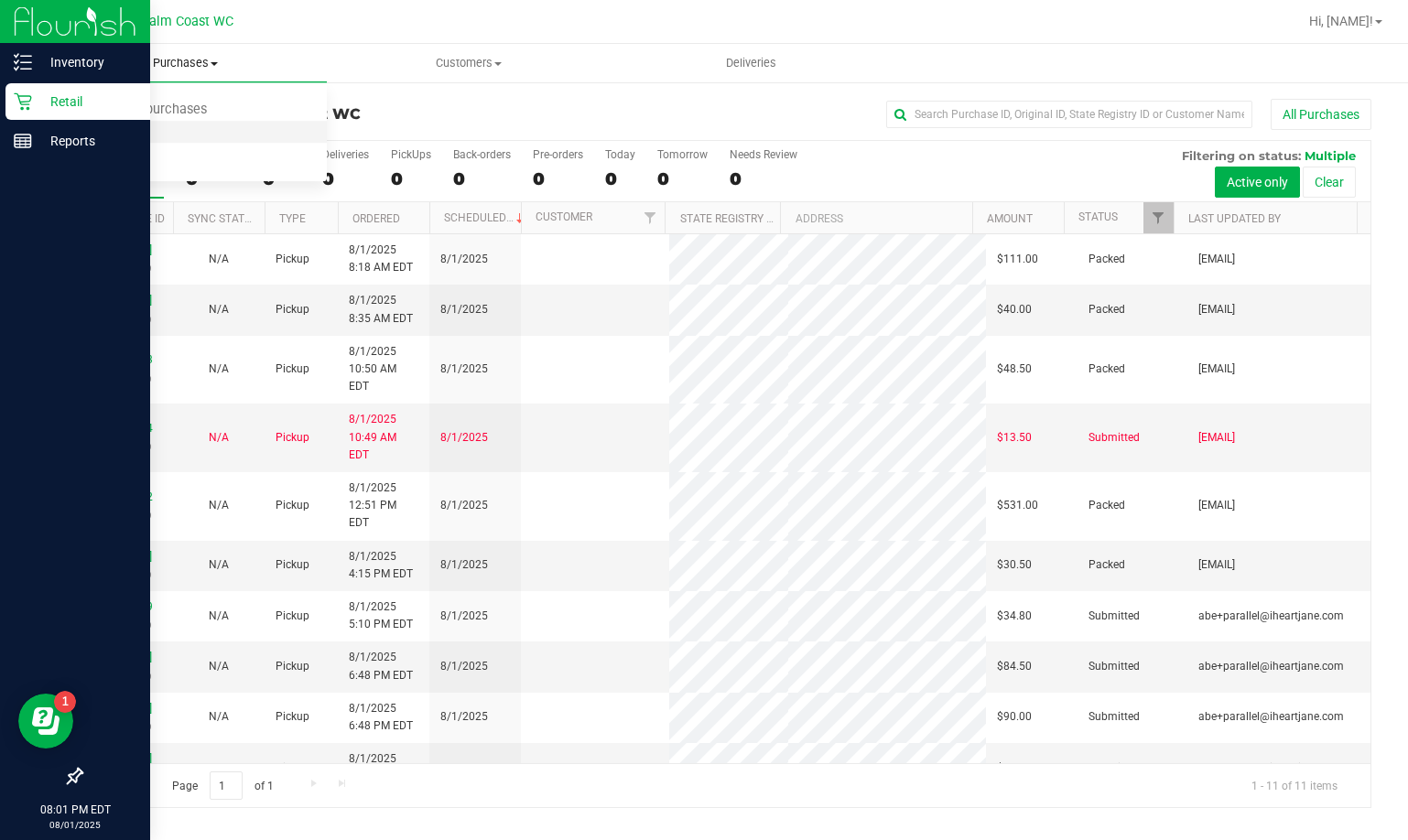 click on "Fulfillment" at bounding box center [101, 132] 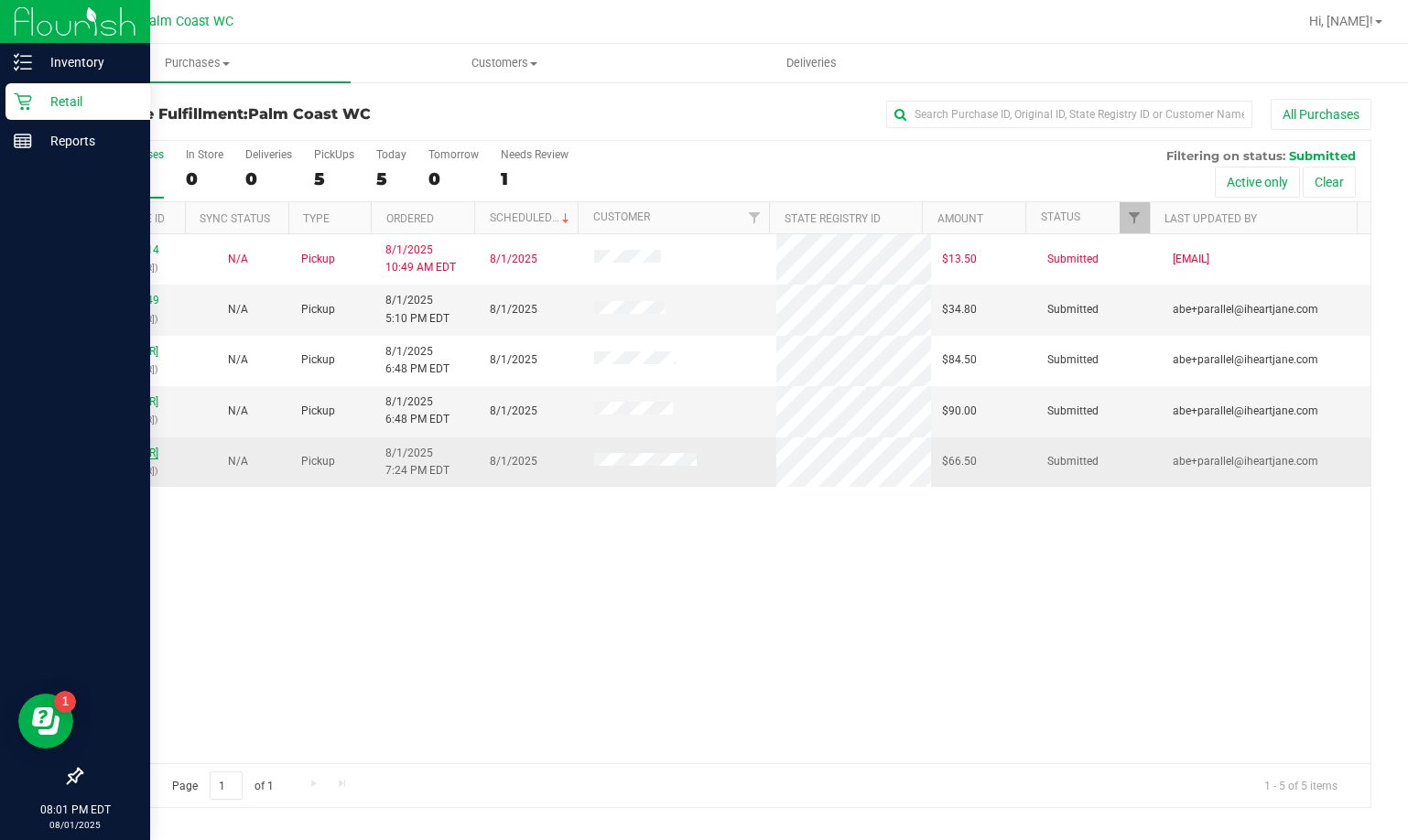 click on "[NUMBER]" at bounding box center [134, 453] 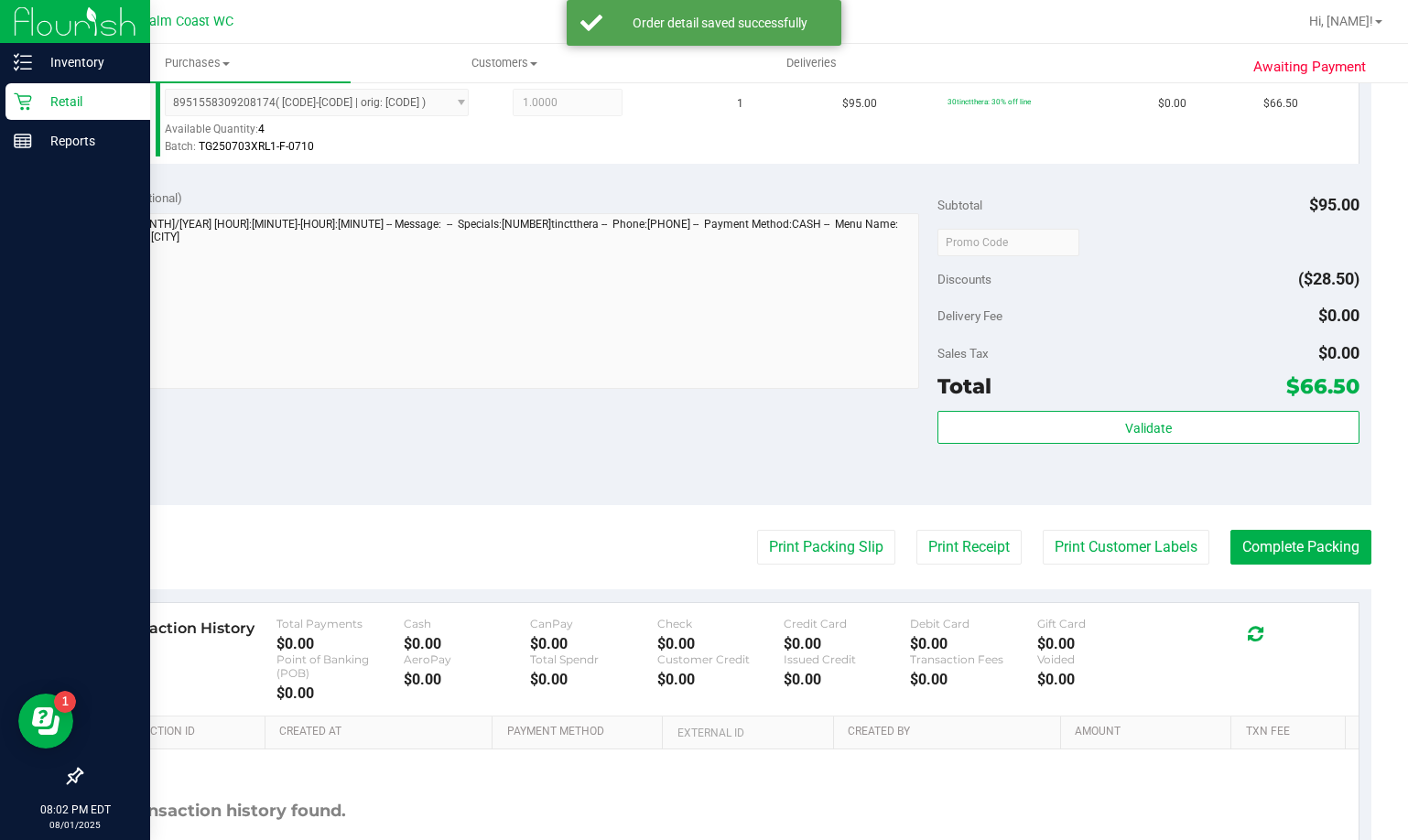scroll, scrollTop: 549, scrollLeft: 0, axis: vertical 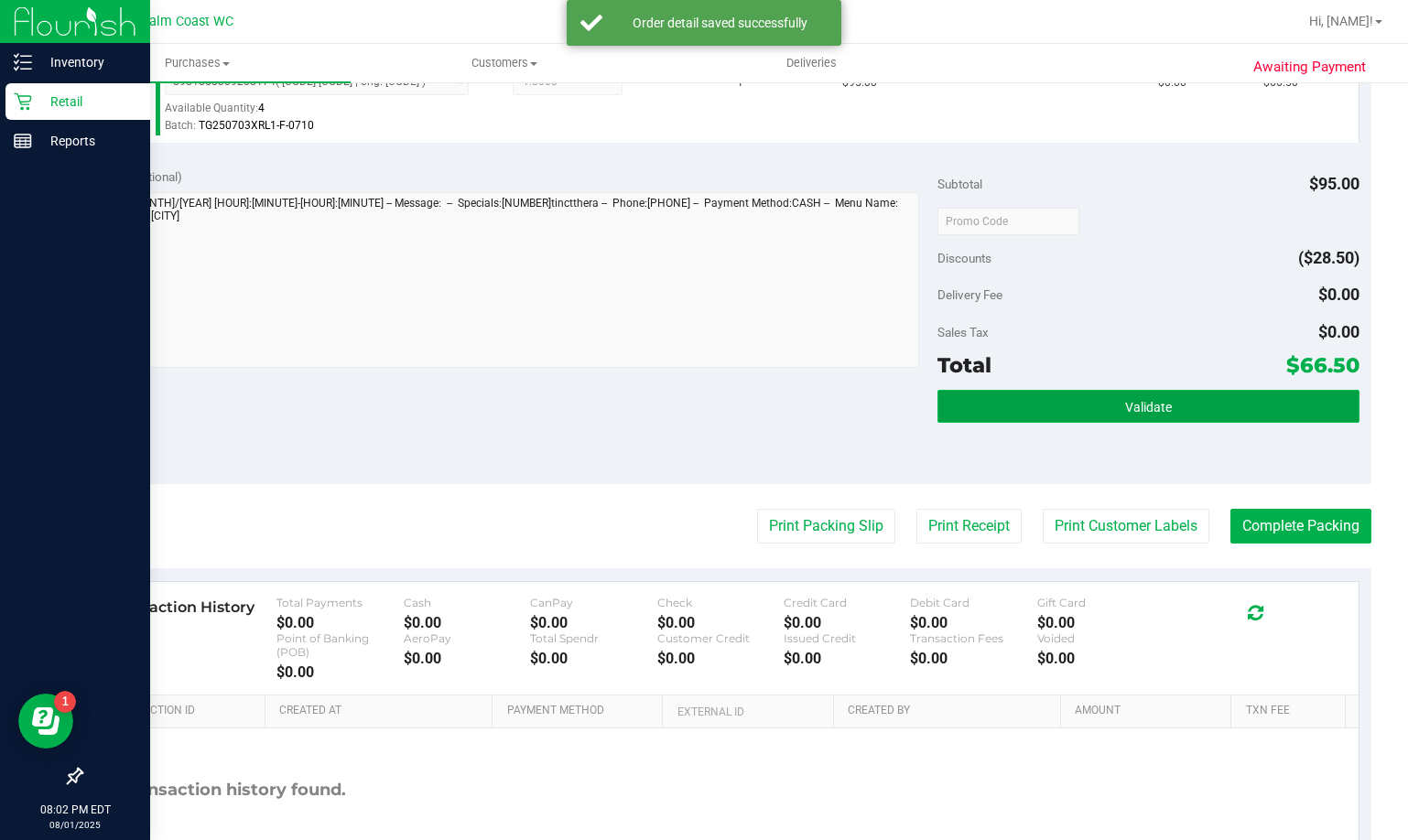 click on "Validate" at bounding box center (1148, 406) 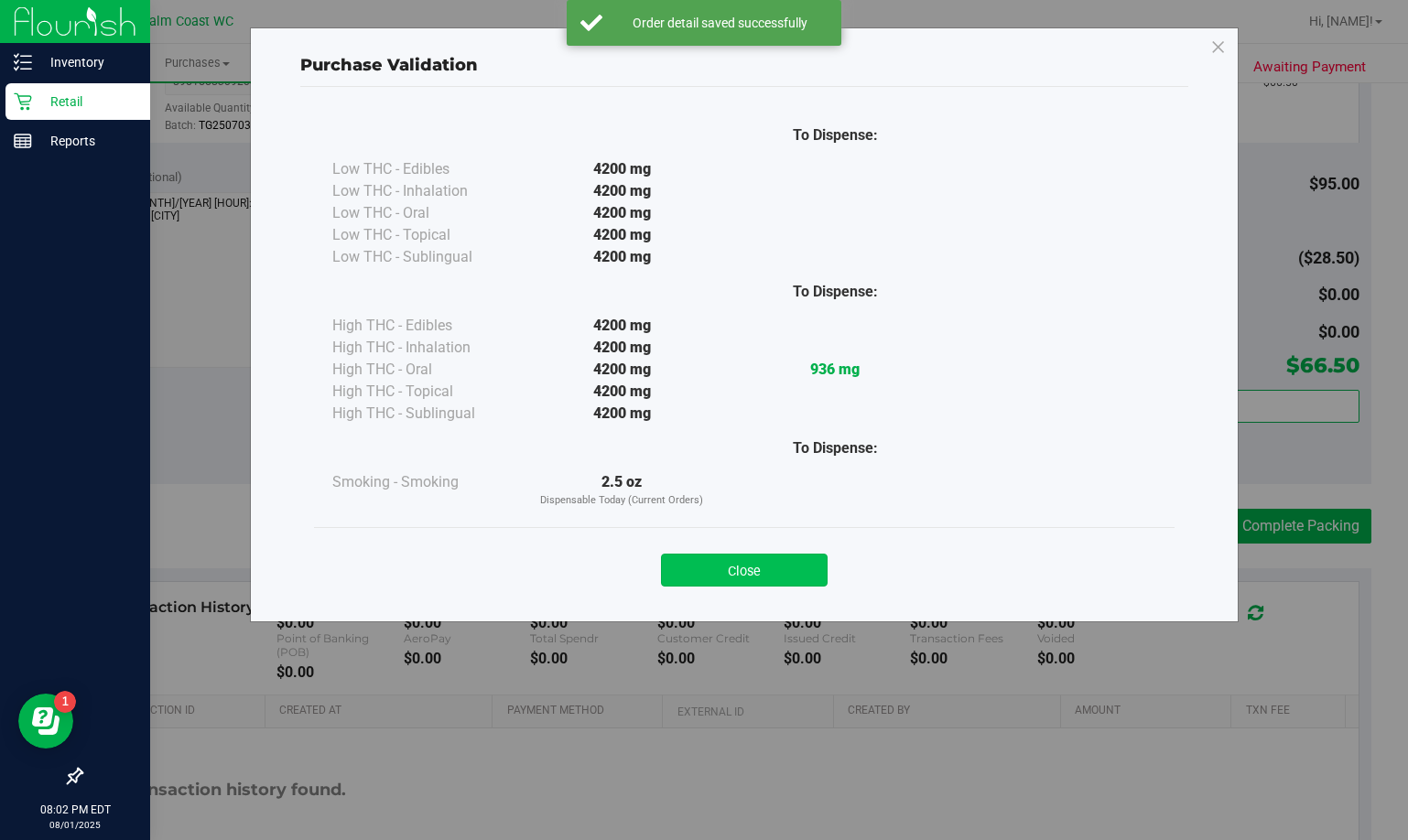 click on "Close" at bounding box center (744, 570) 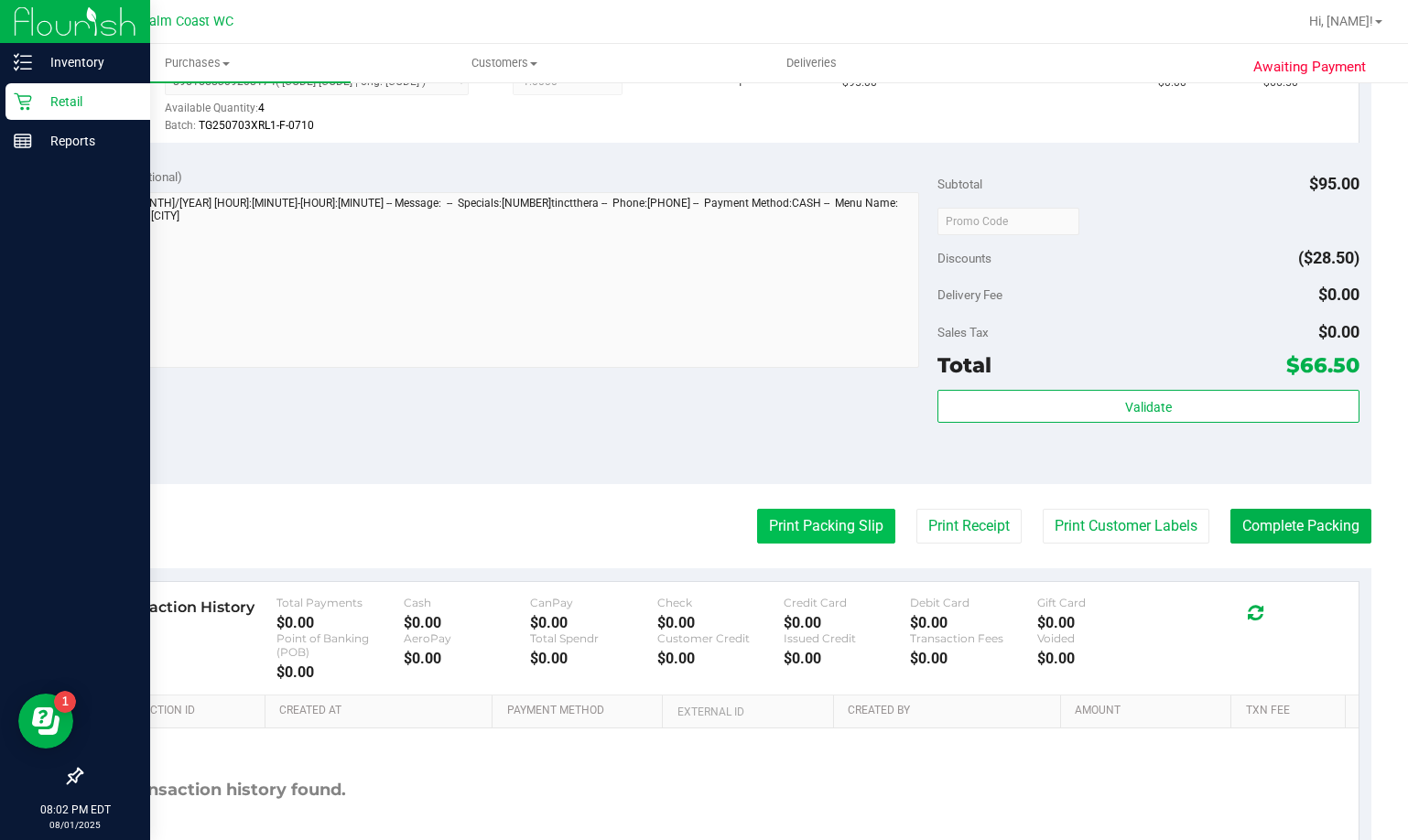click on "Print Packing Slip" at bounding box center (826, 526) 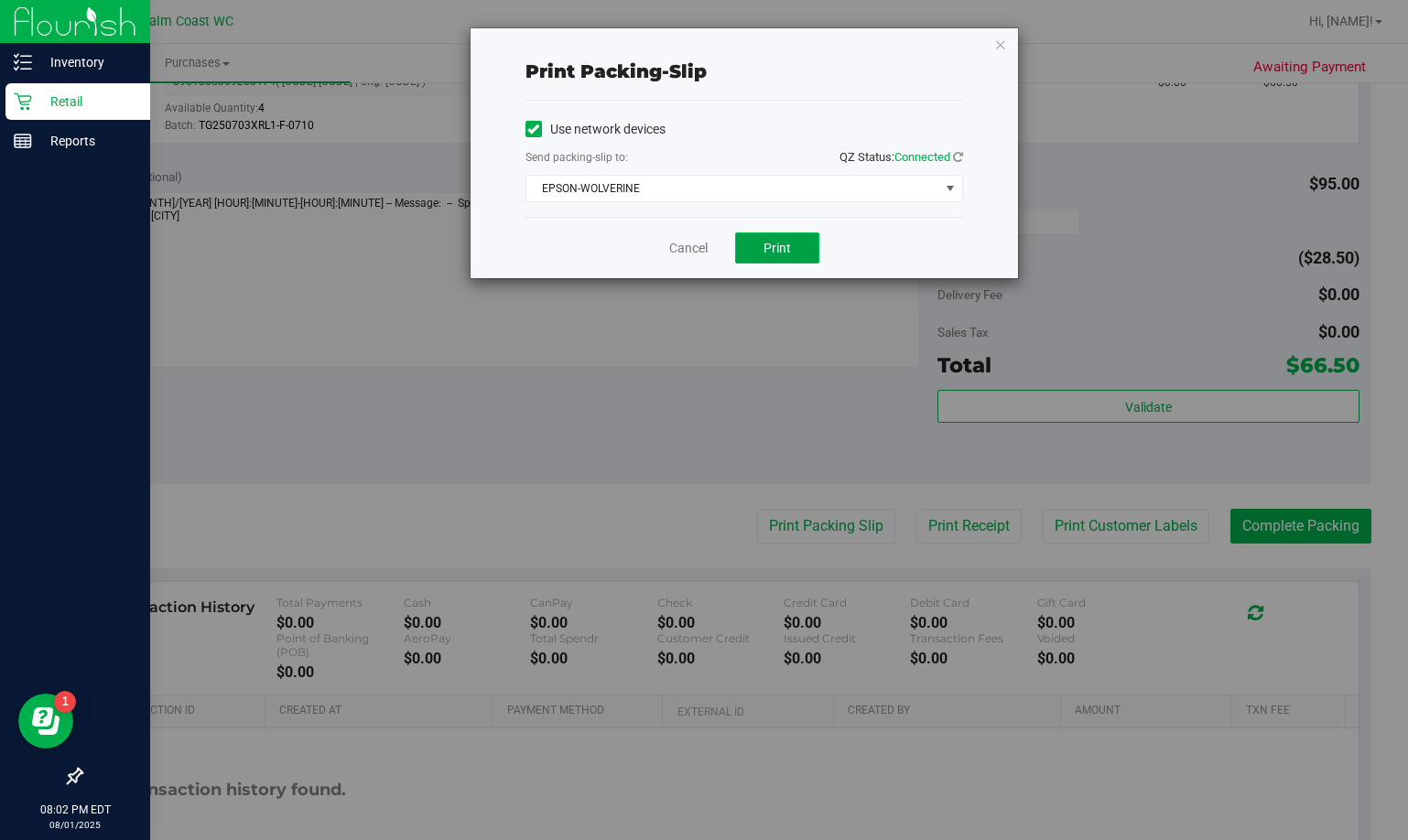 click on "Print" at bounding box center (777, 248) 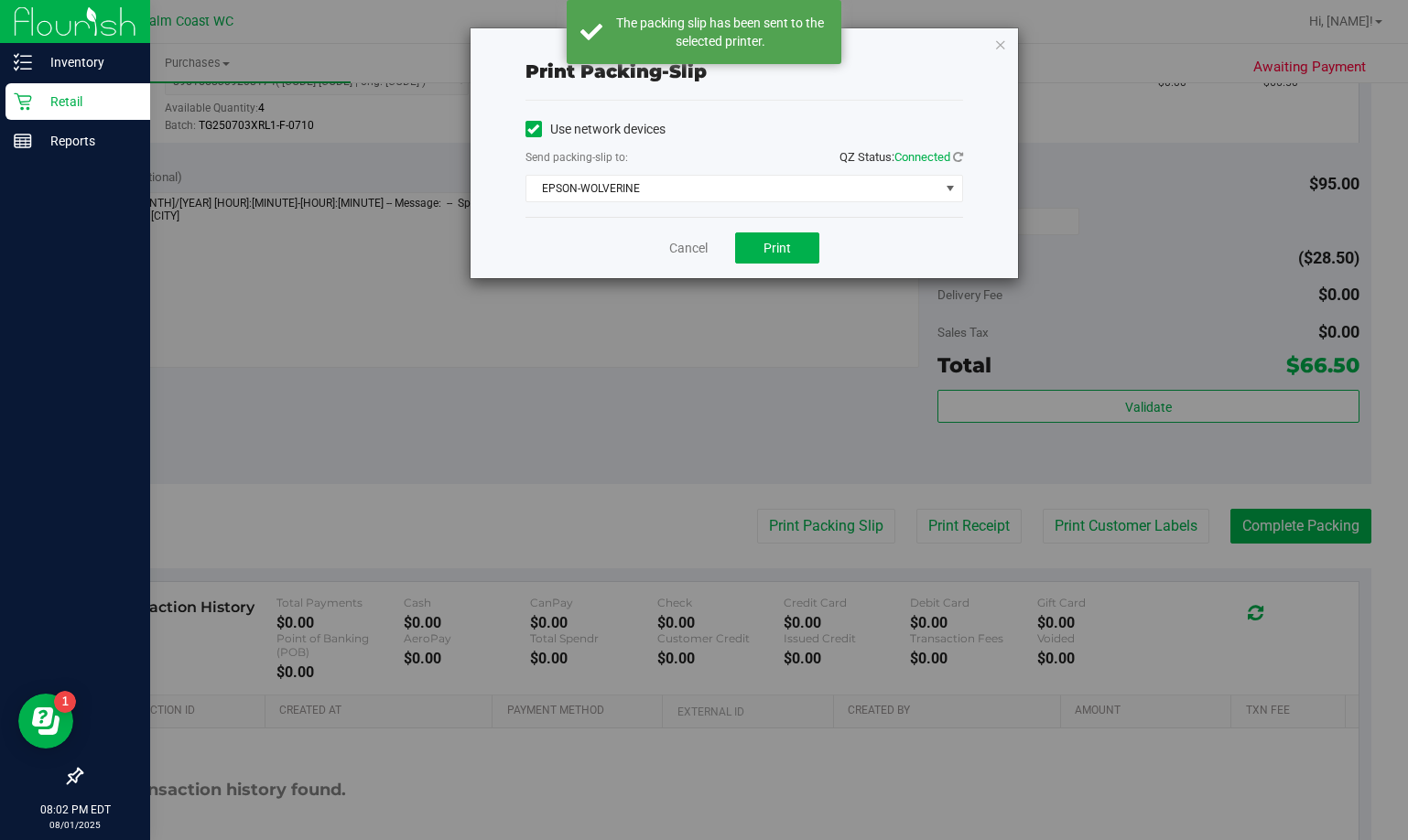 click at bounding box center (1001, 44) 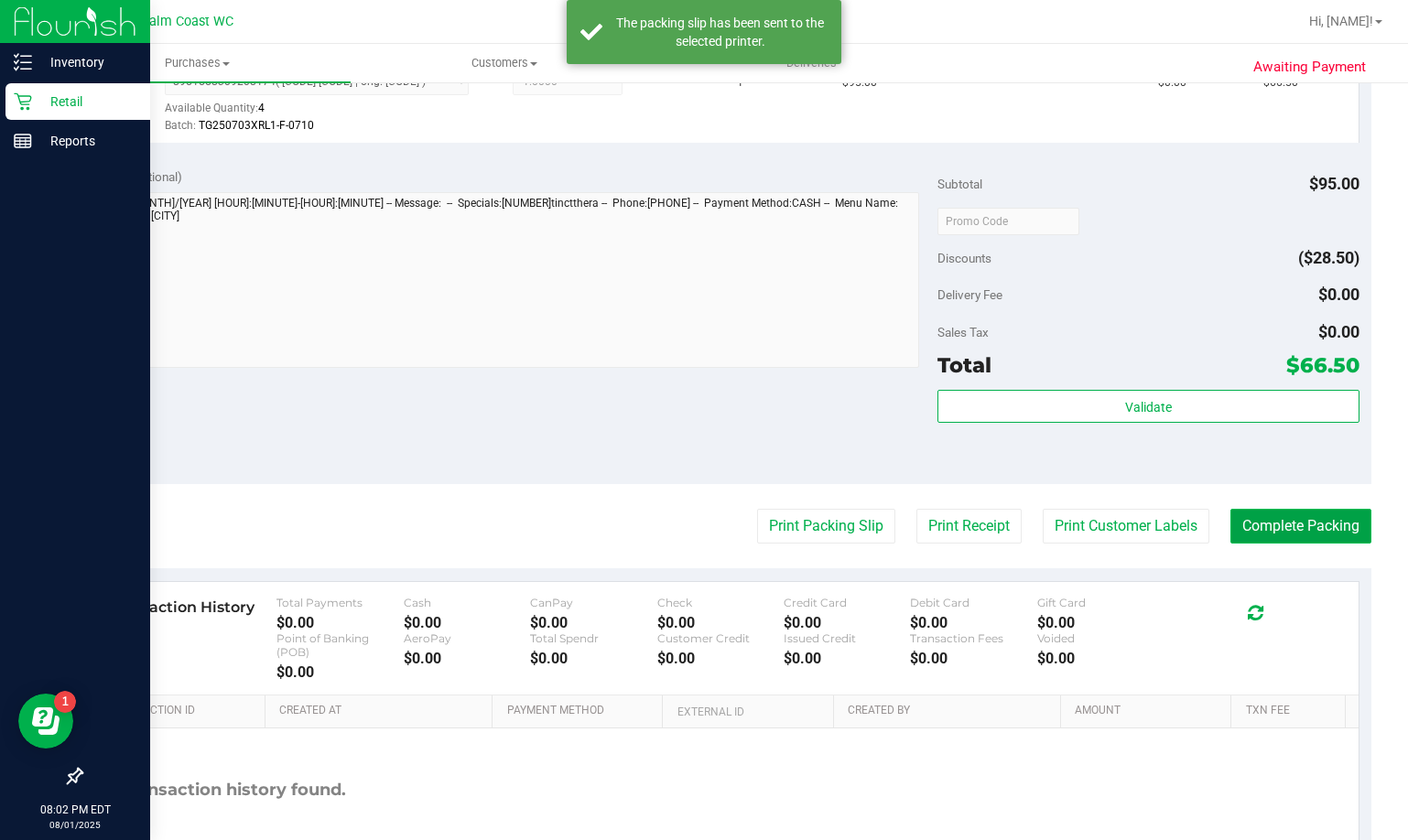 click on "Complete Packing" at bounding box center [1301, 526] 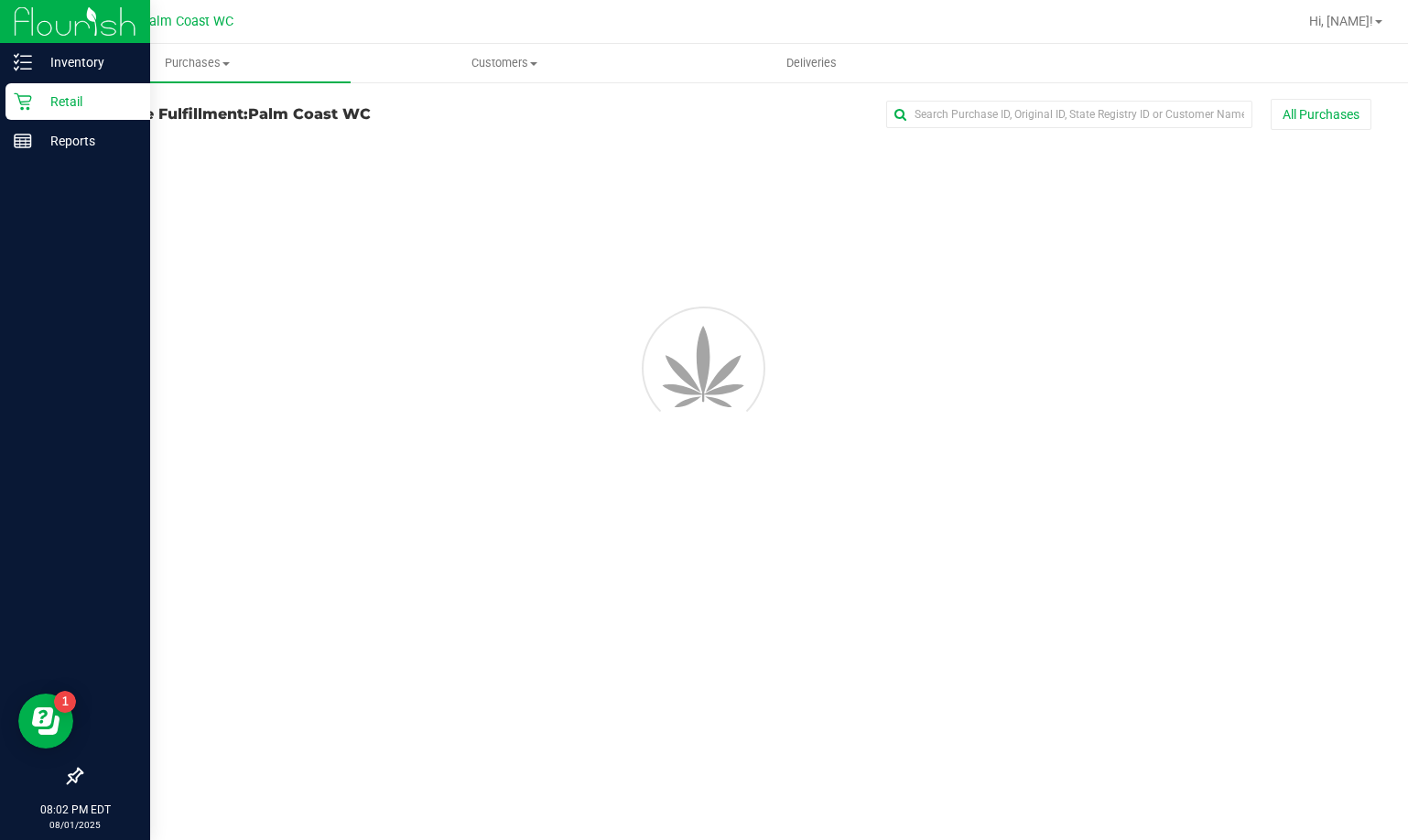 scroll, scrollTop: 0, scrollLeft: 0, axis: both 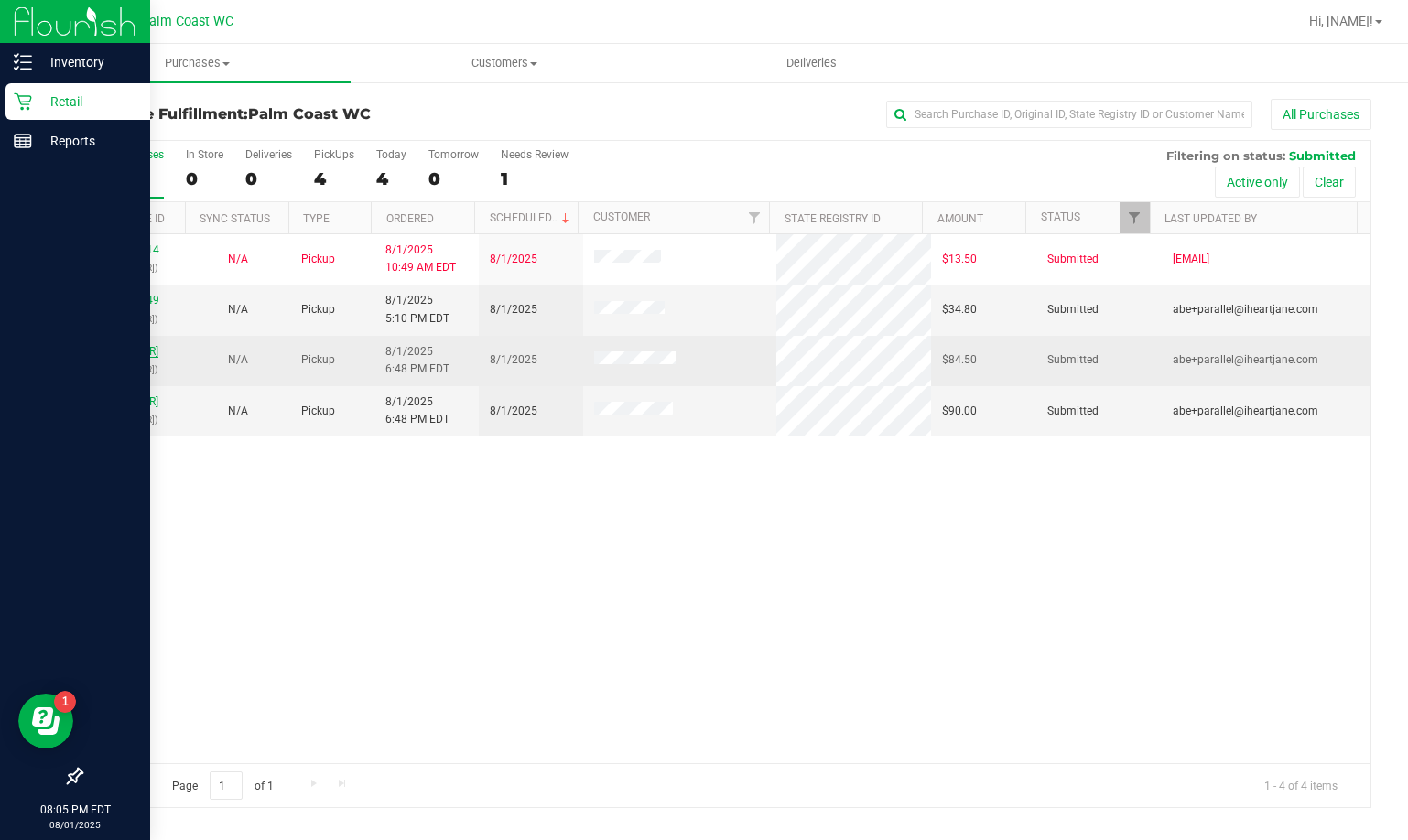 click on "[NUMBER]" at bounding box center [134, 351] 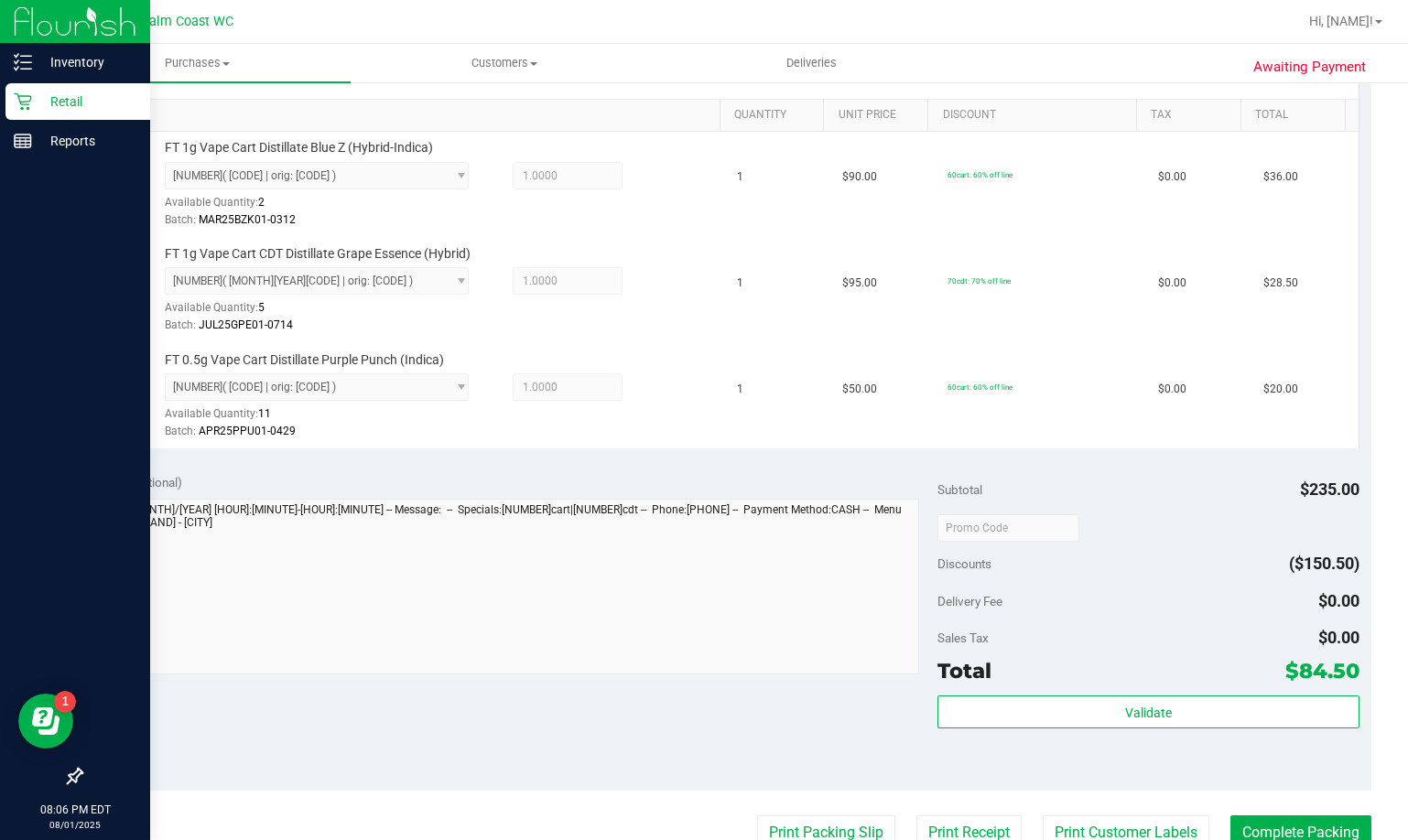 scroll, scrollTop: 458, scrollLeft: 0, axis: vertical 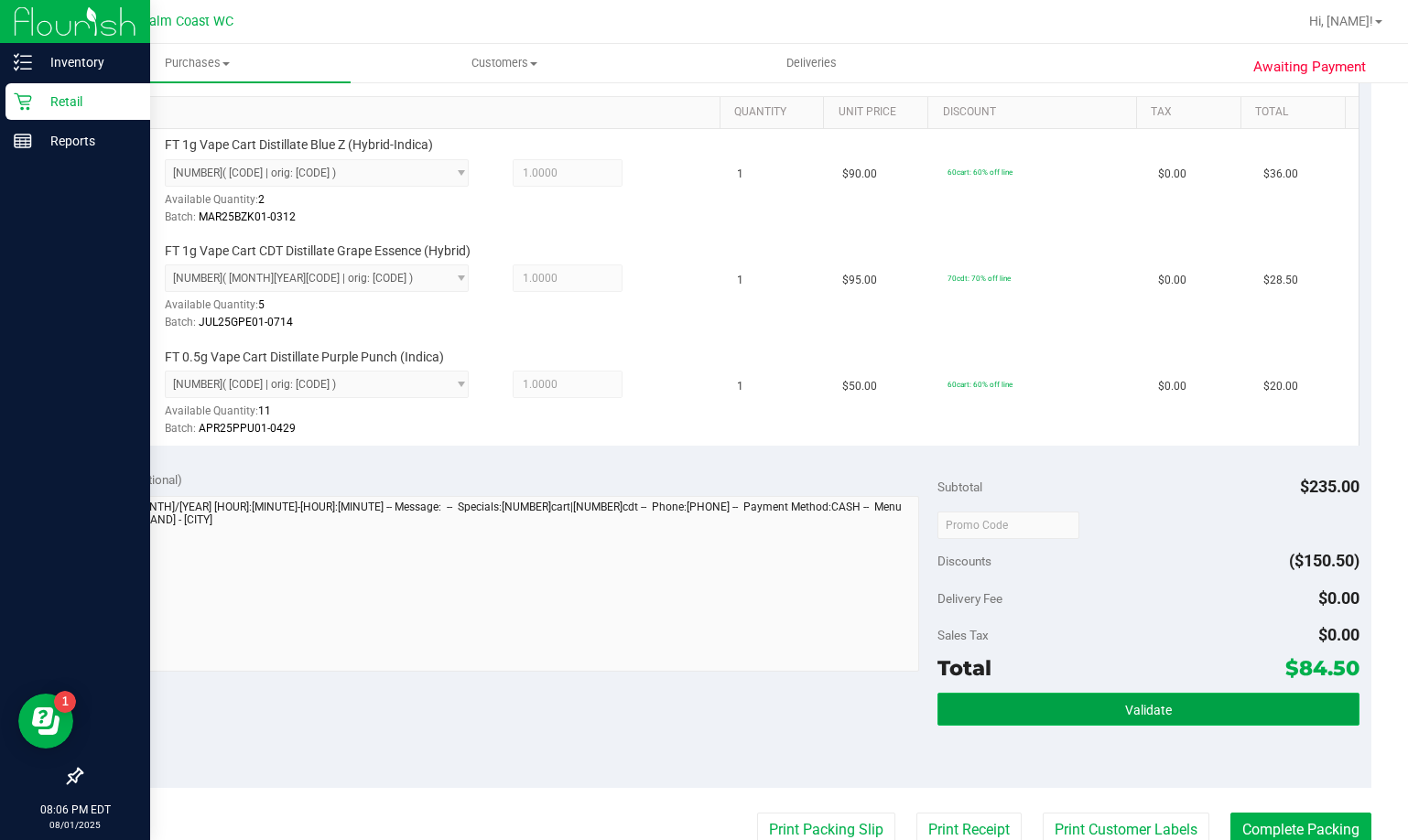 click on "Validate" at bounding box center (1148, 709) 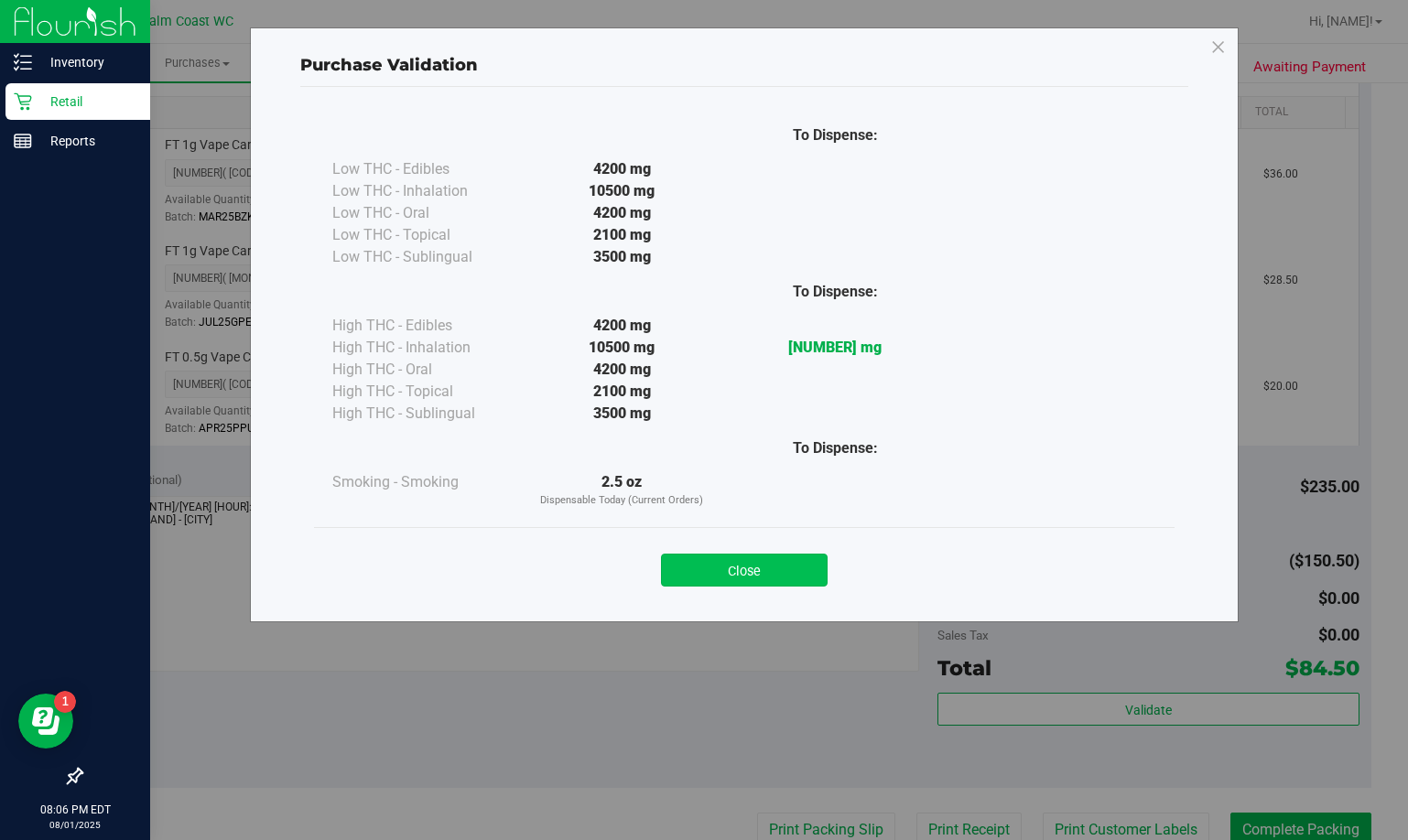 click on "Close" at bounding box center (744, 570) 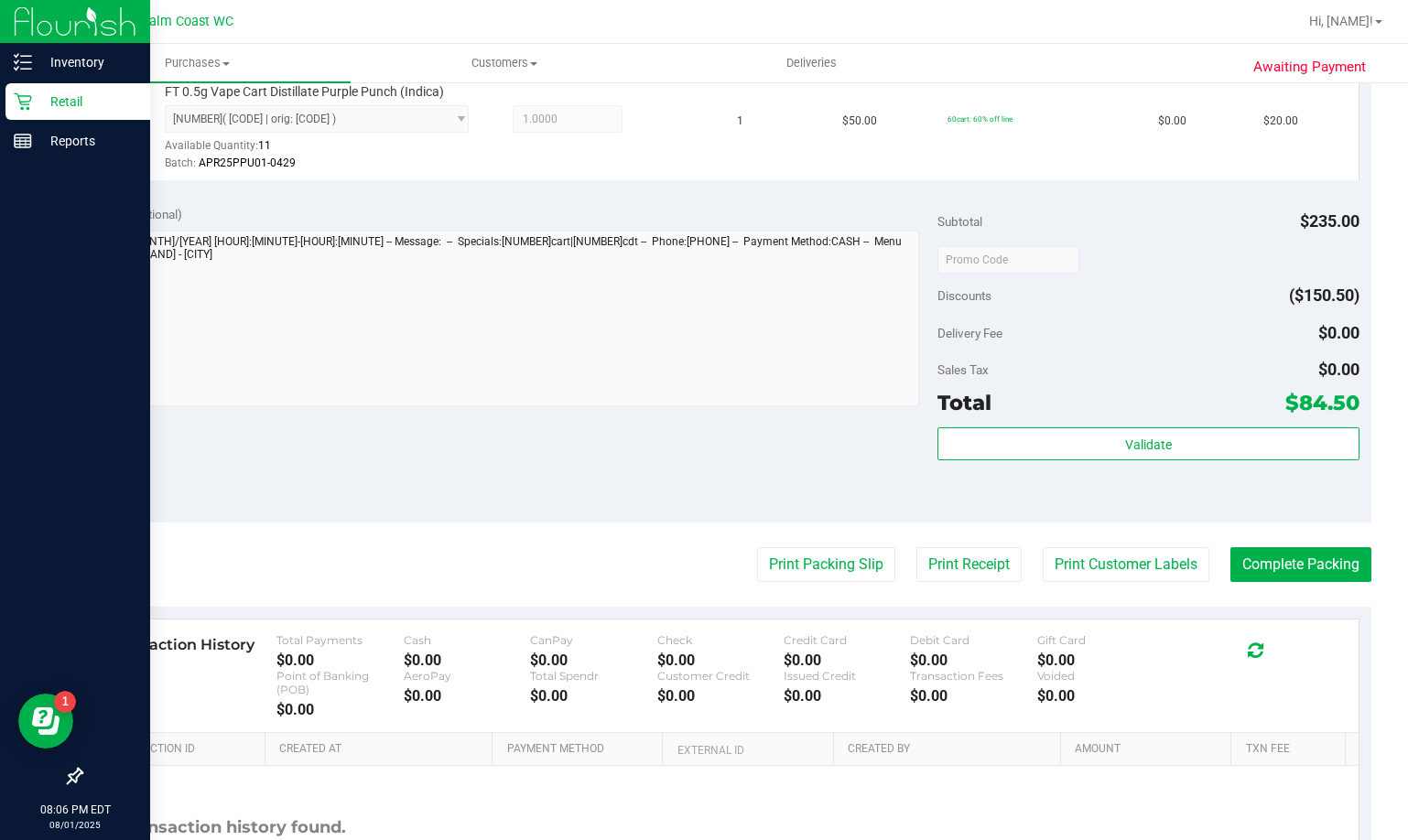scroll, scrollTop: 732, scrollLeft: 0, axis: vertical 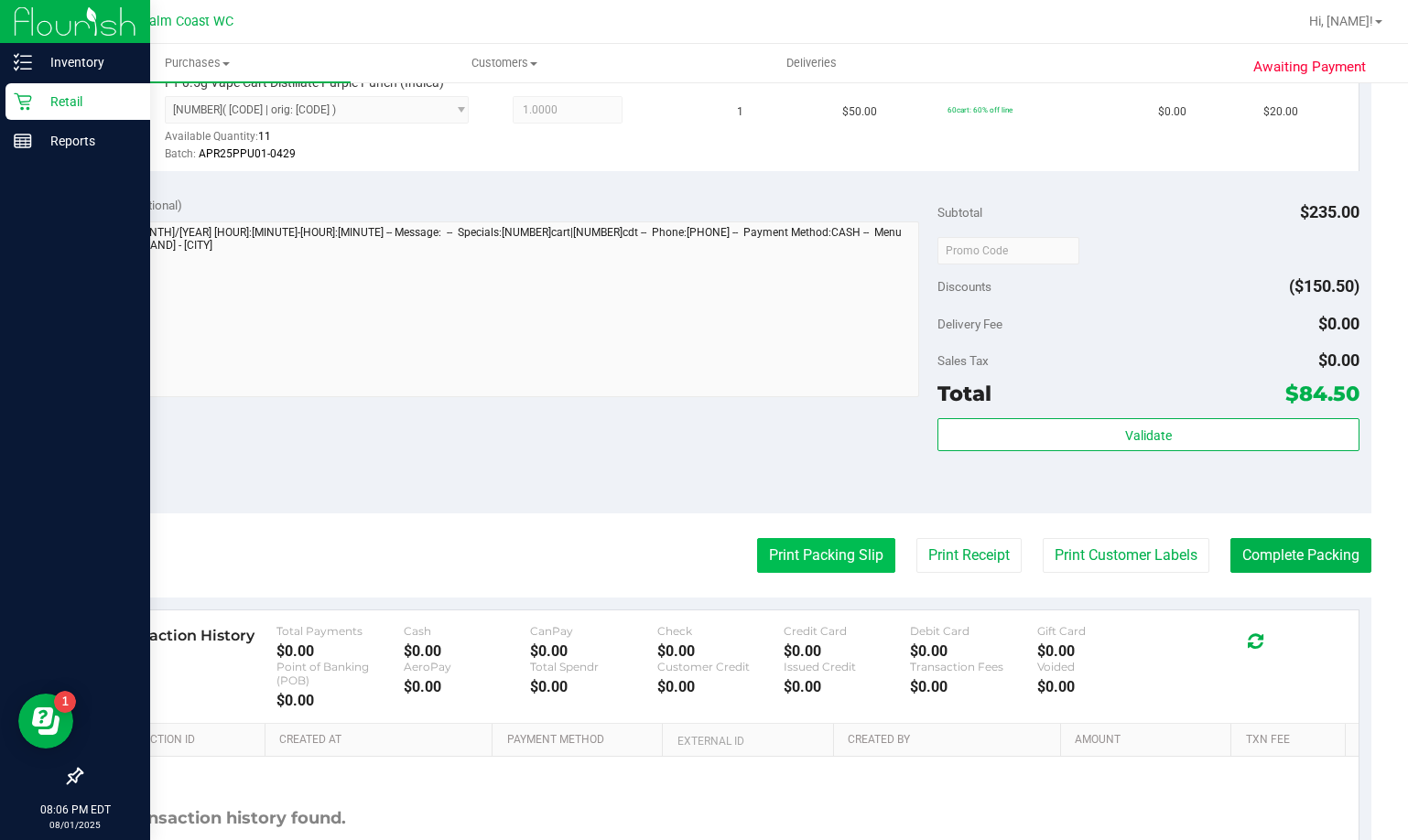 click on "Print Packing Slip" at bounding box center (826, 555) 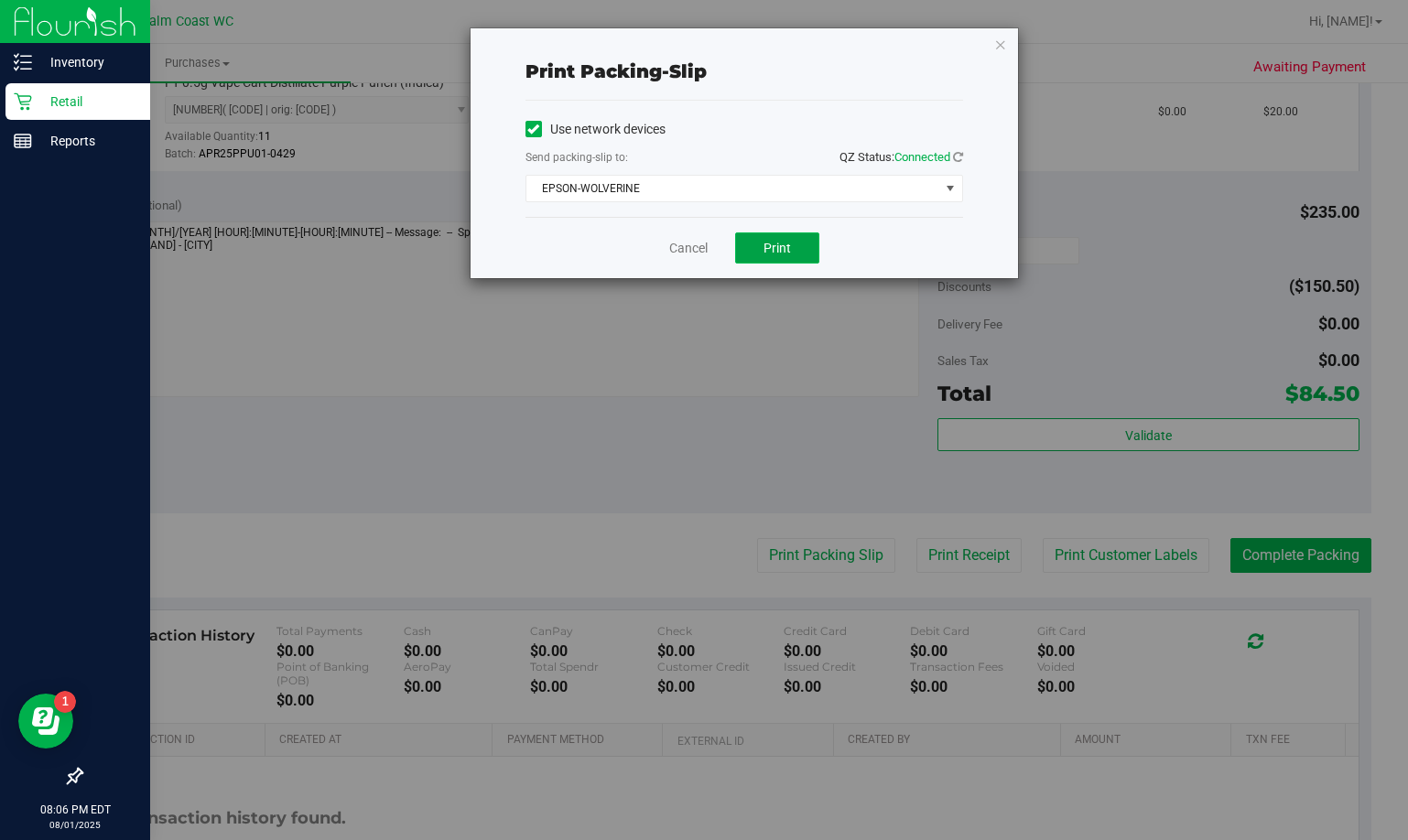 click on "Print" at bounding box center (777, 248) 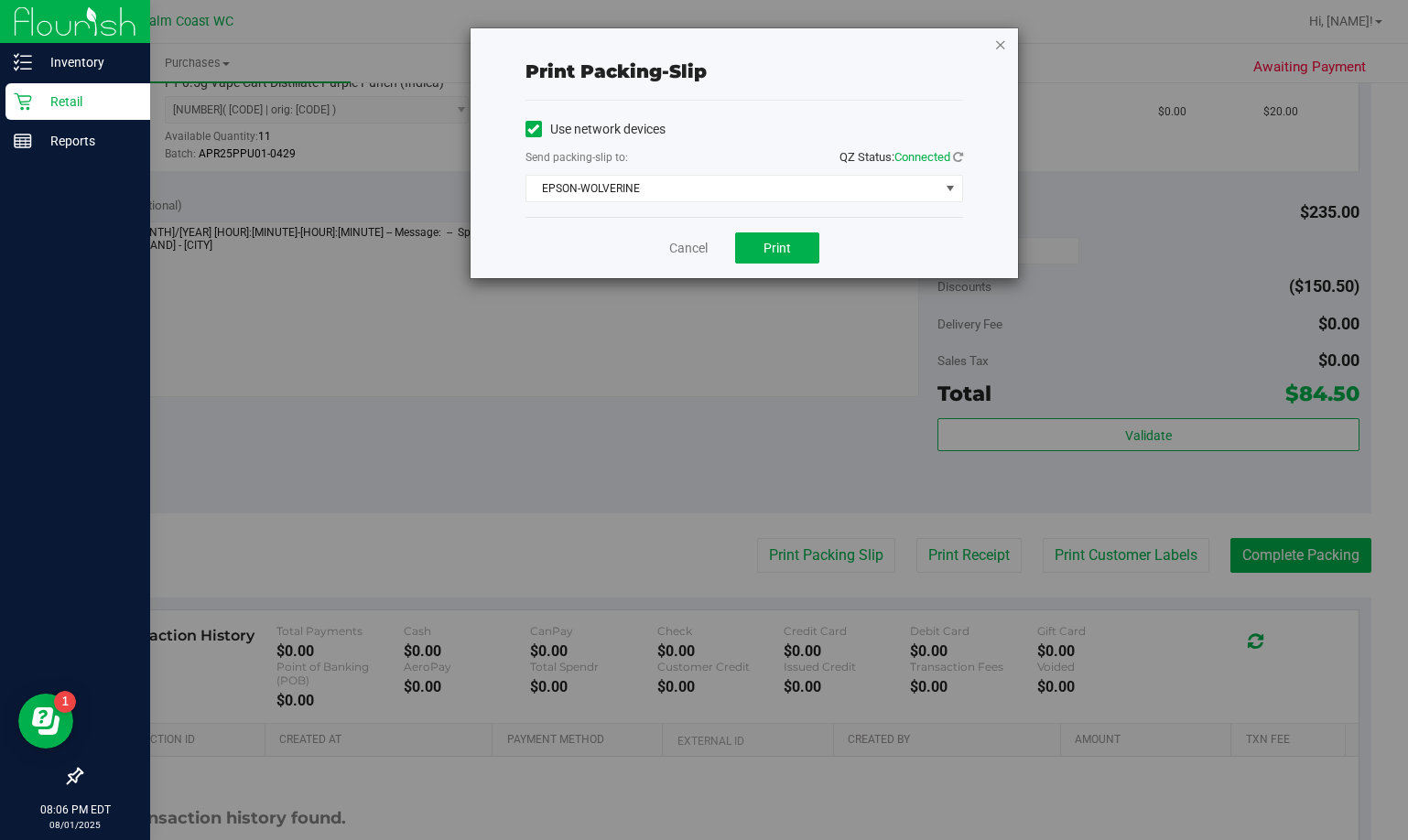 click at bounding box center [1001, 44] 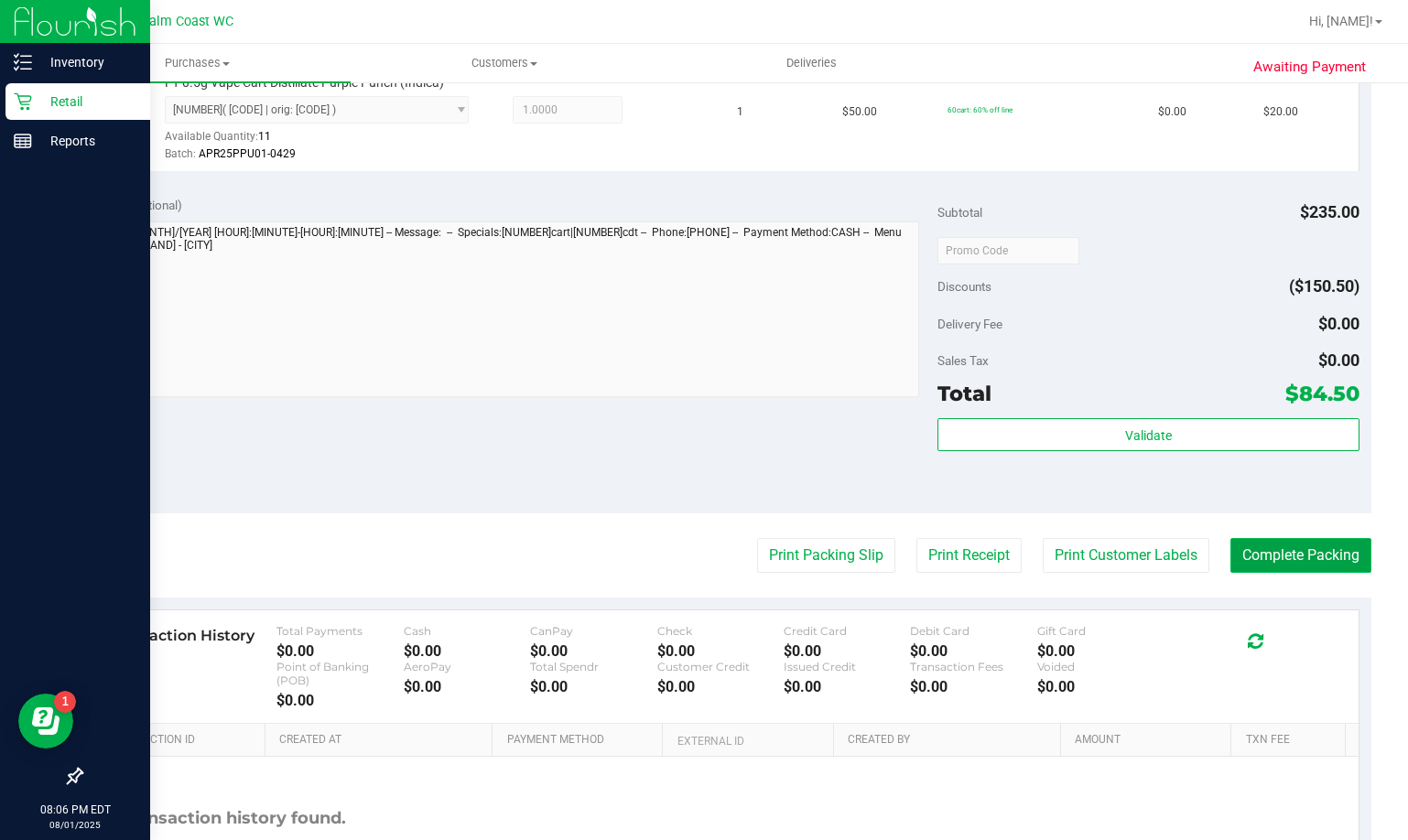 click on "Complete Packing" at bounding box center [1301, 555] 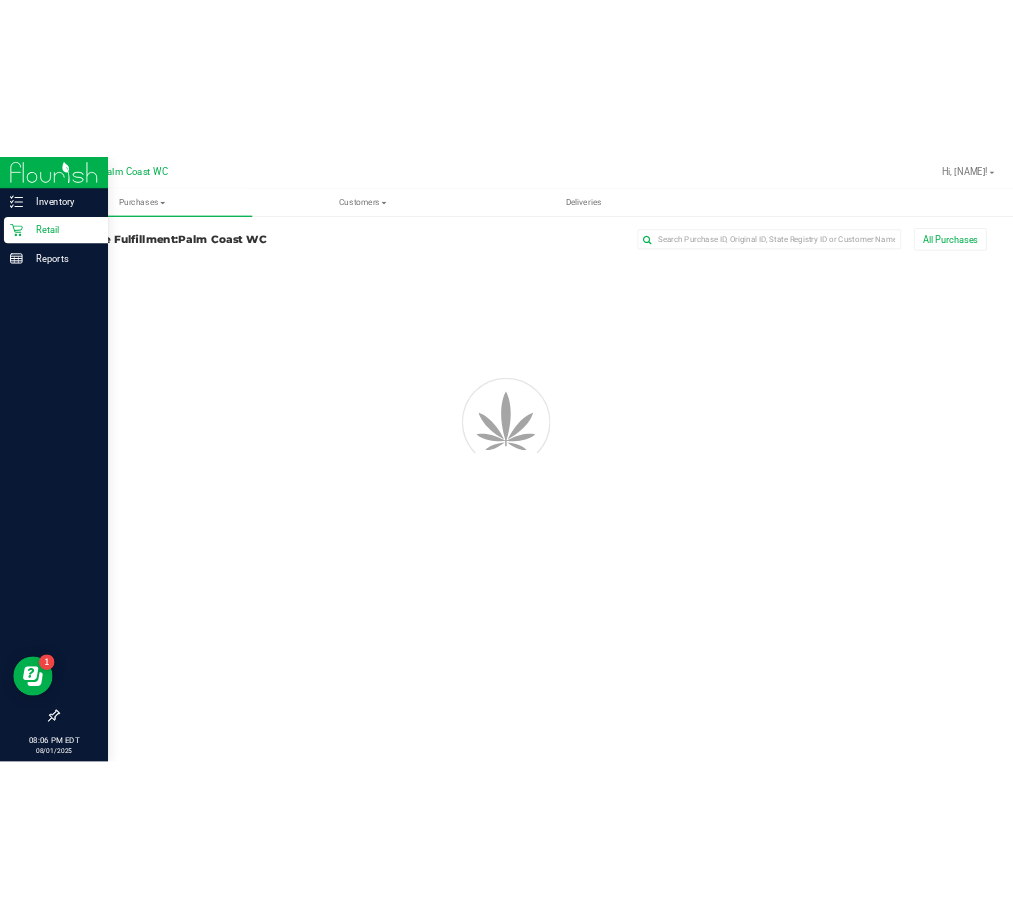 scroll, scrollTop: 0, scrollLeft: 0, axis: both 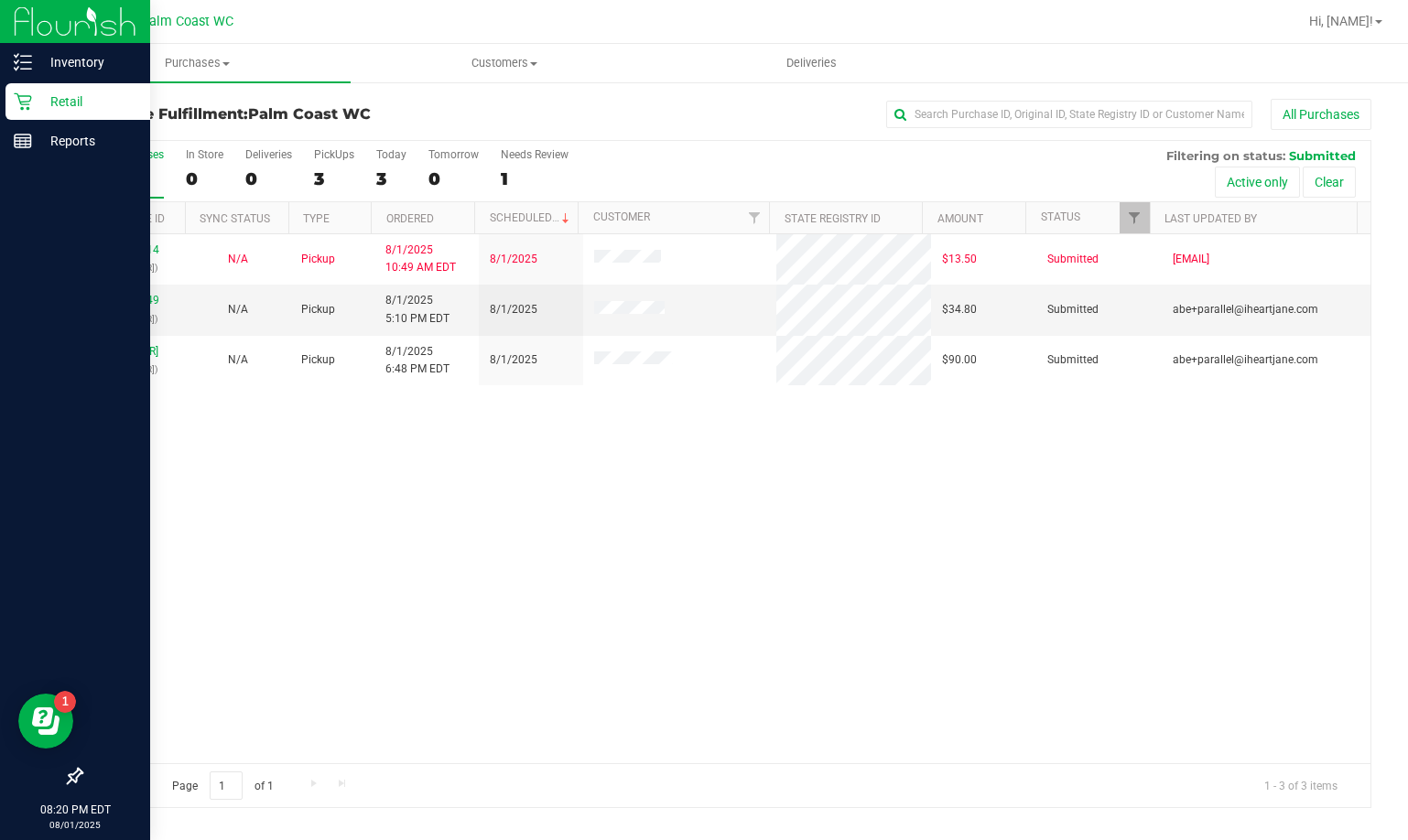 click on "All Purchases
[NUMBER]
In Store
[NUMBER]
Deliveries
[NUMBER]
PickUps
[NUMBER]
Today
[NUMBER]
Tomorrow
[NUMBER]
Needs Review
[NUMBER]
Filtering on status:
Submitted
Active only
Clear" at bounding box center (726, 171) 